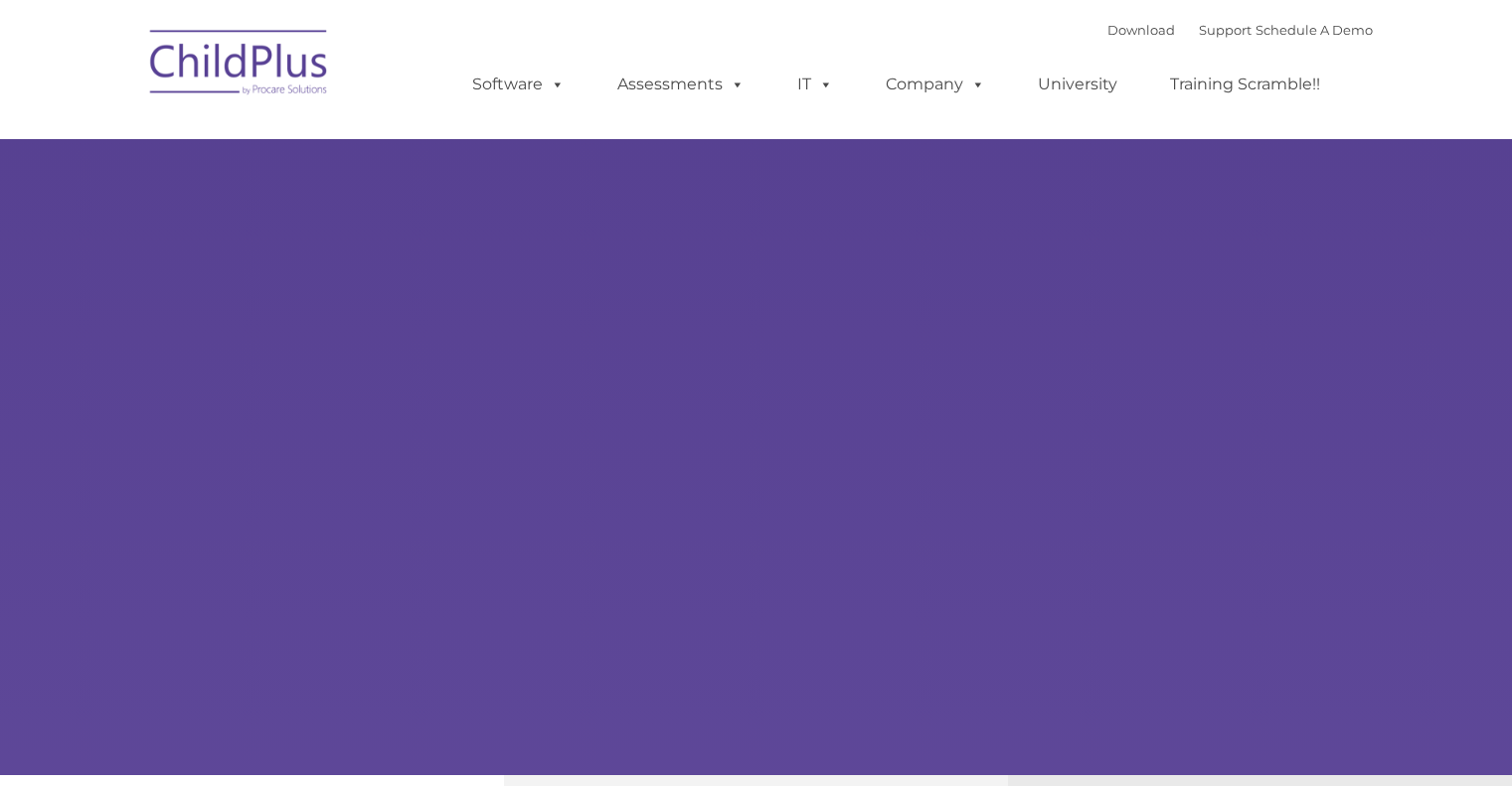 scroll, scrollTop: 0, scrollLeft: 0, axis: both 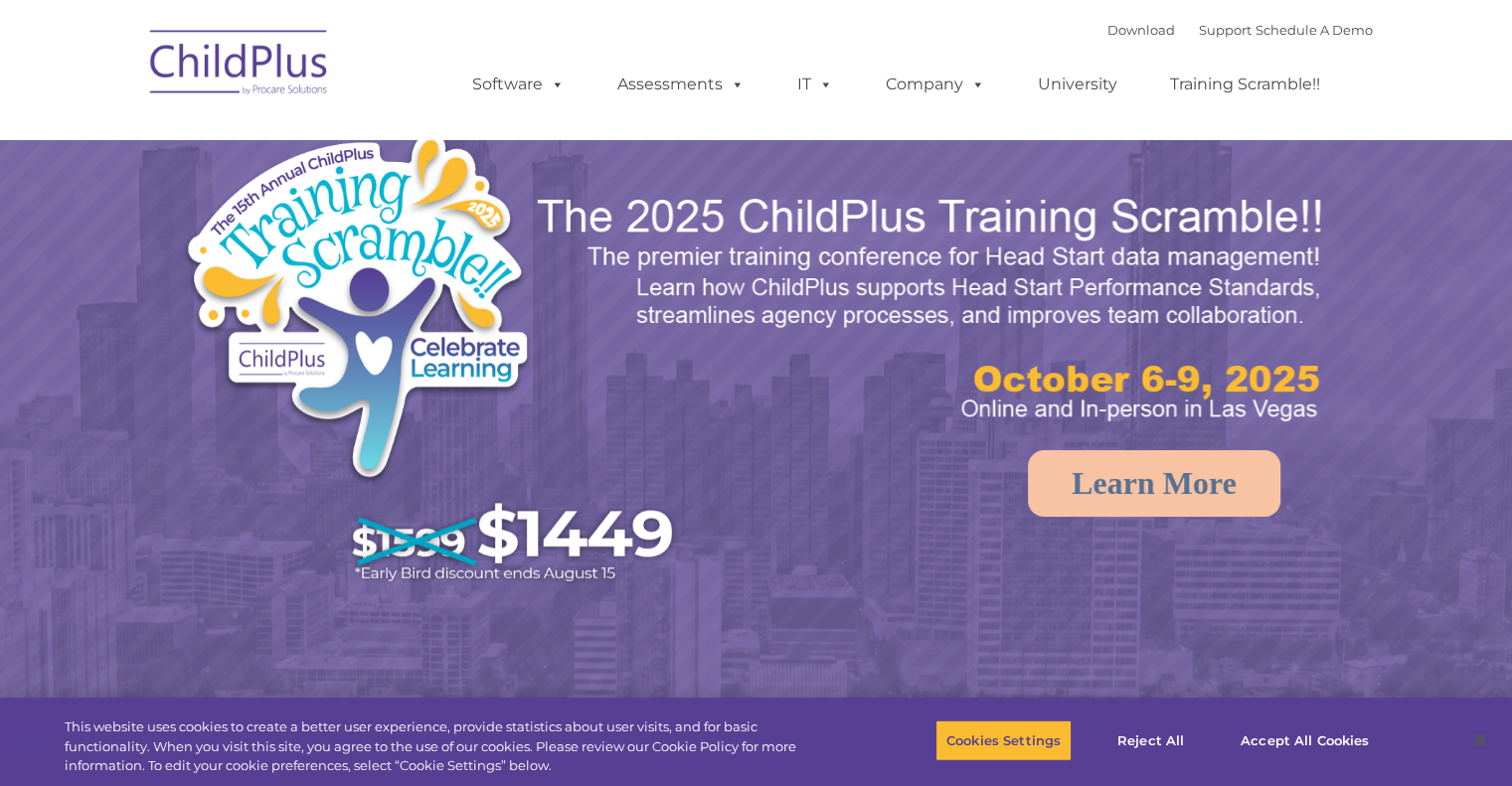 select on "MEDIUM" 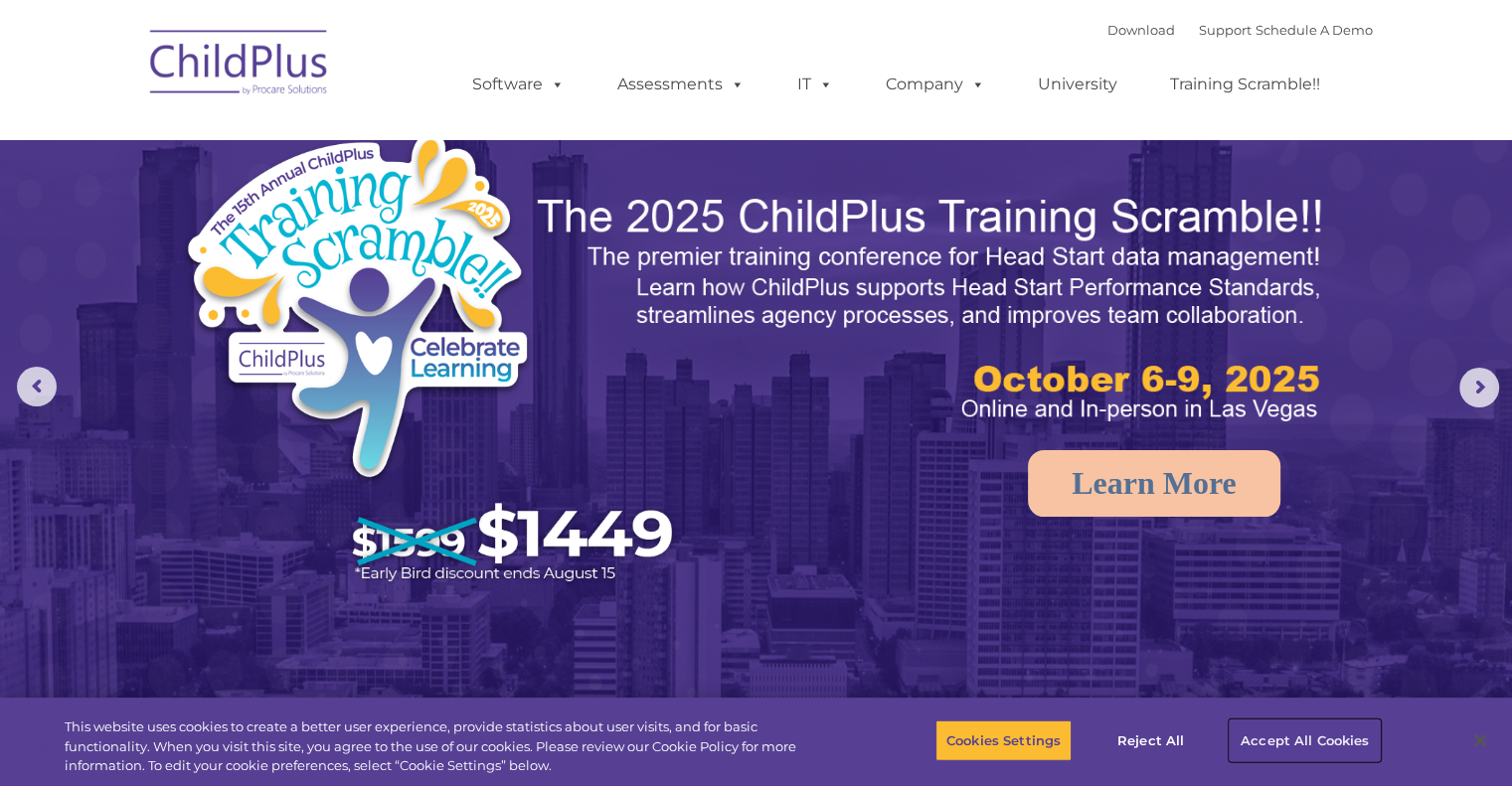 click on "Accept All Cookies" at bounding box center (1304, 740) 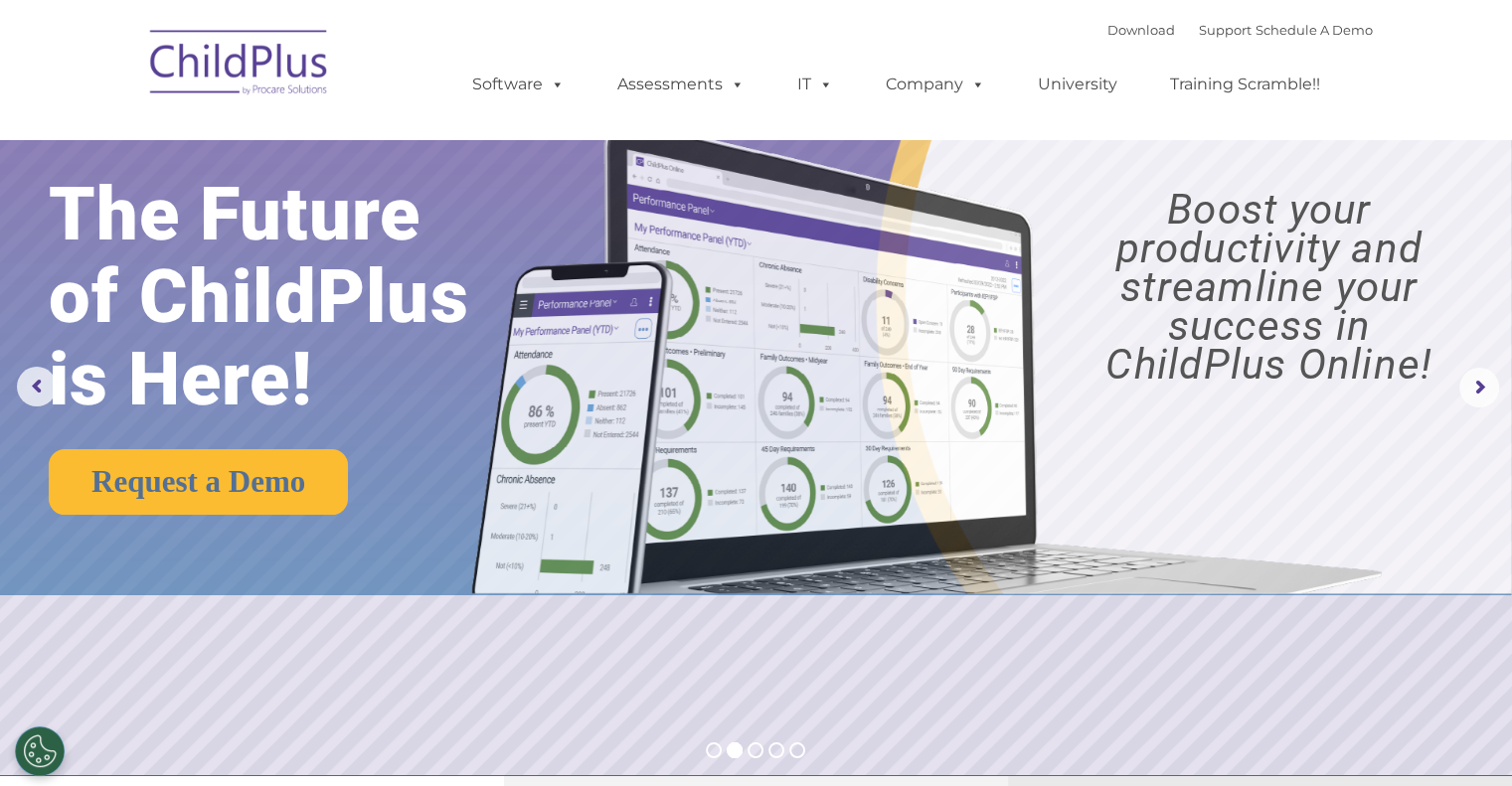 scroll, scrollTop: 688, scrollLeft: 0, axis: vertical 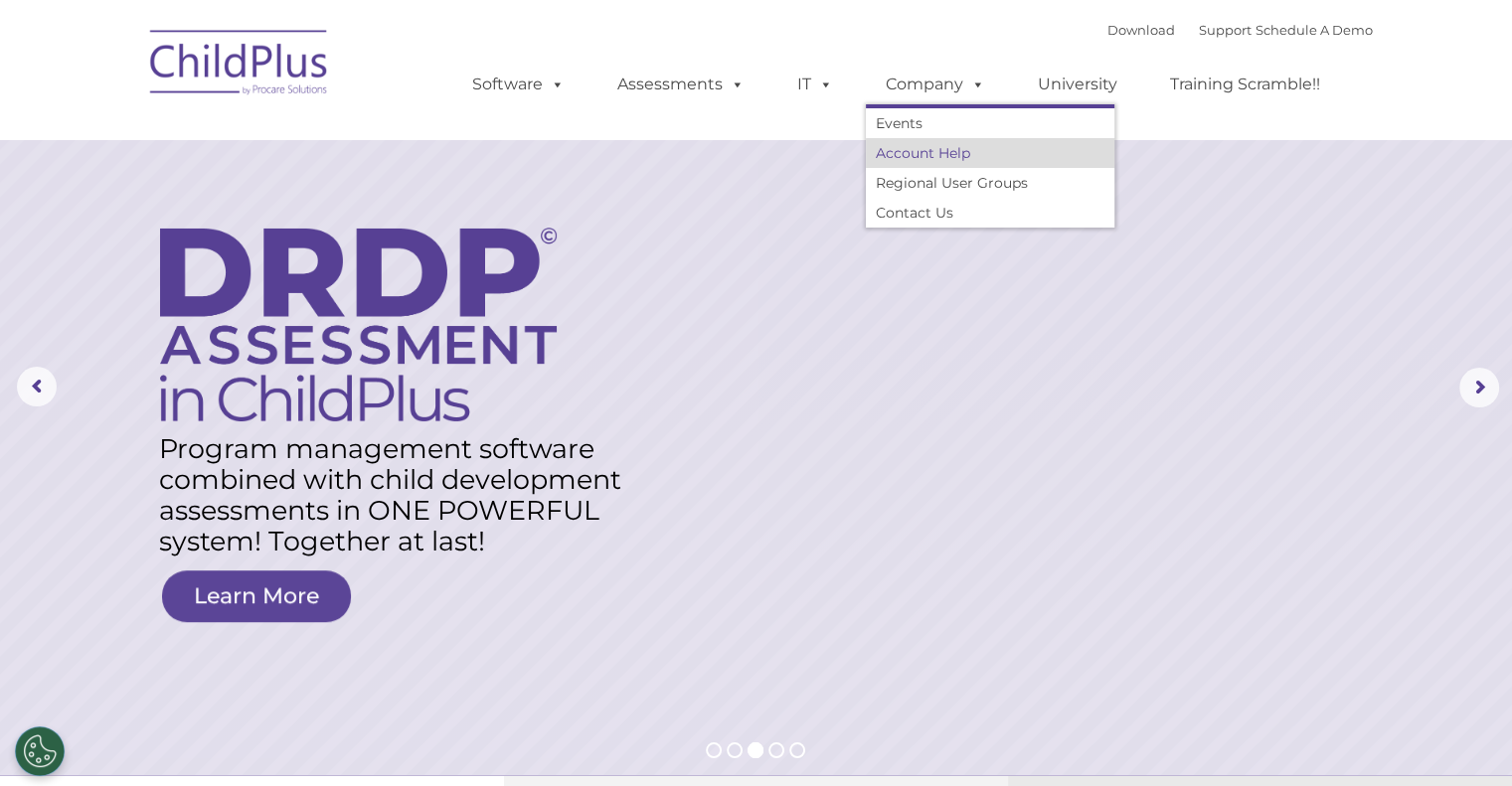 click on "Account Help" at bounding box center (990, 153) 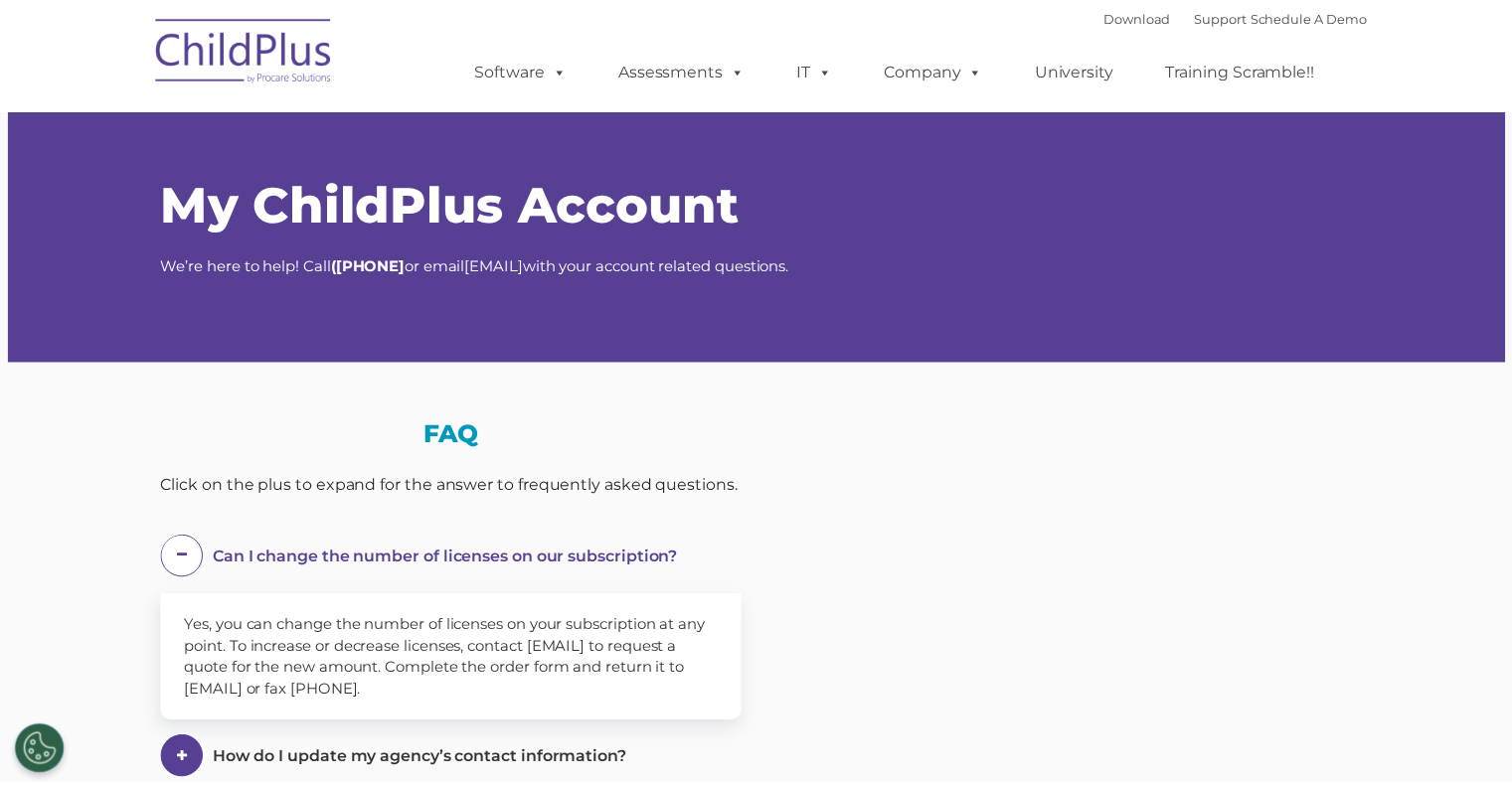 scroll, scrollTop: 0, scrollLeft: 0, axis: both 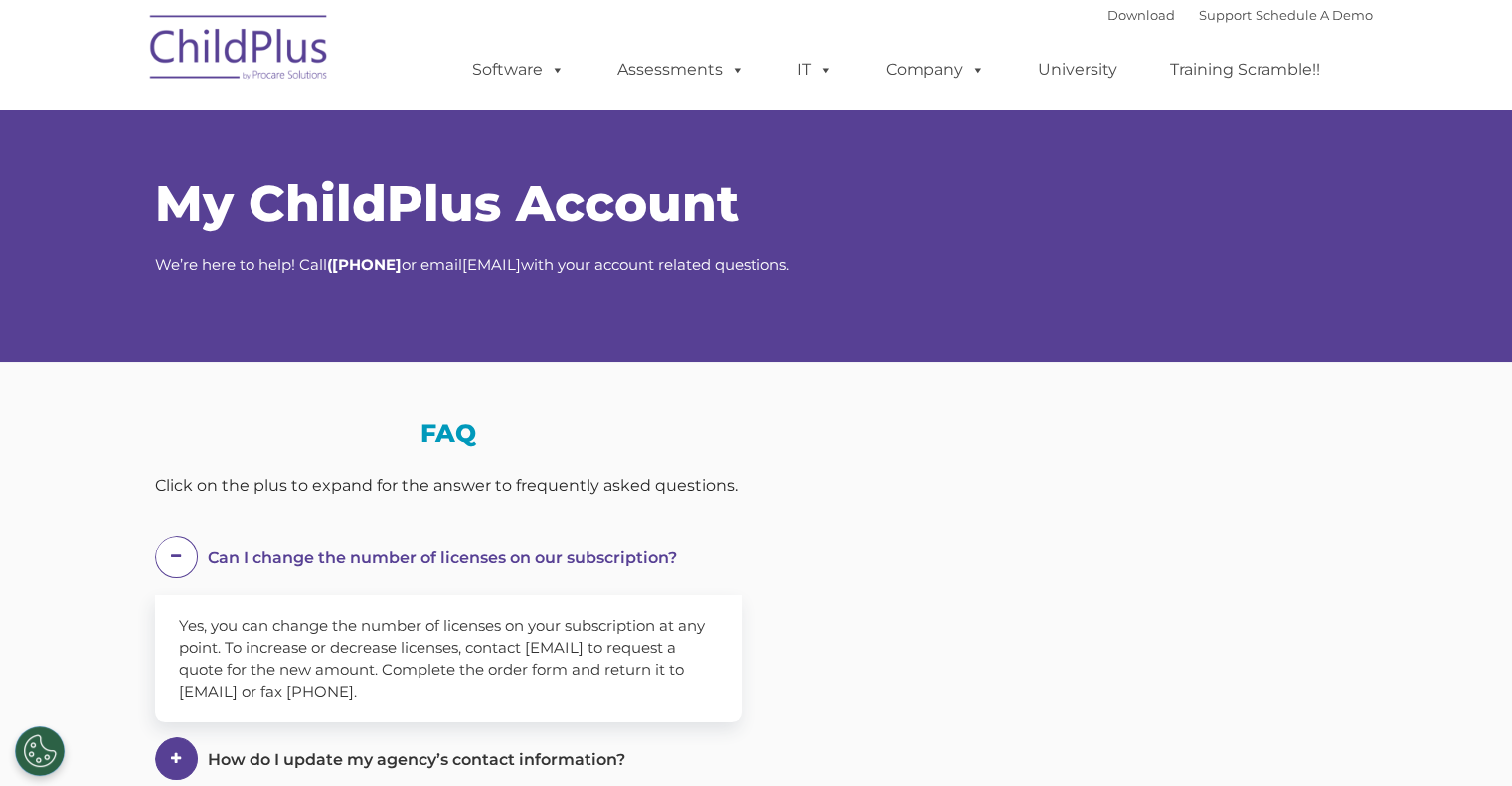 select on "MEDIUM" 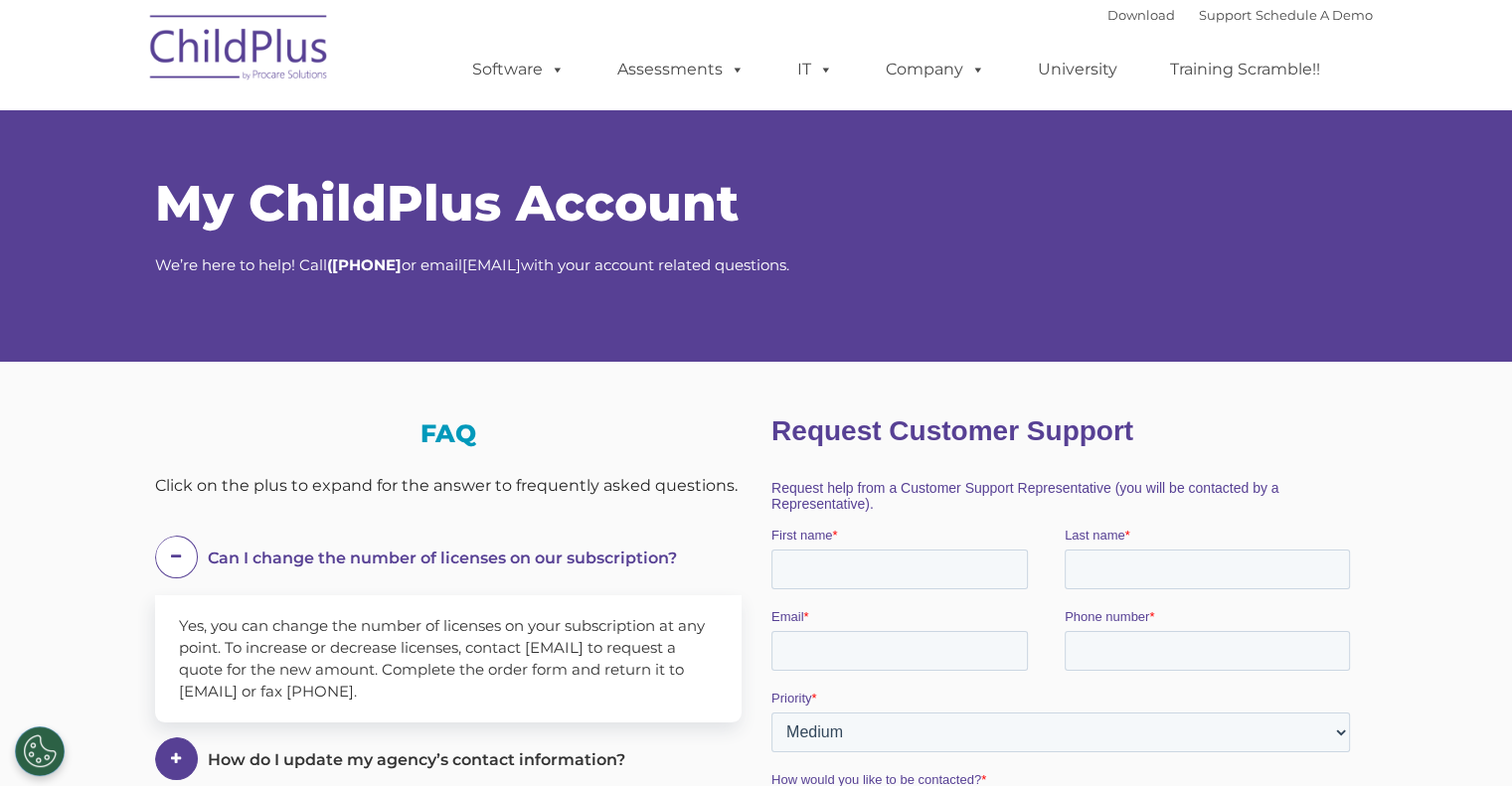 scroll, scrollTop: 0, scrollLeft: 0, axis: both 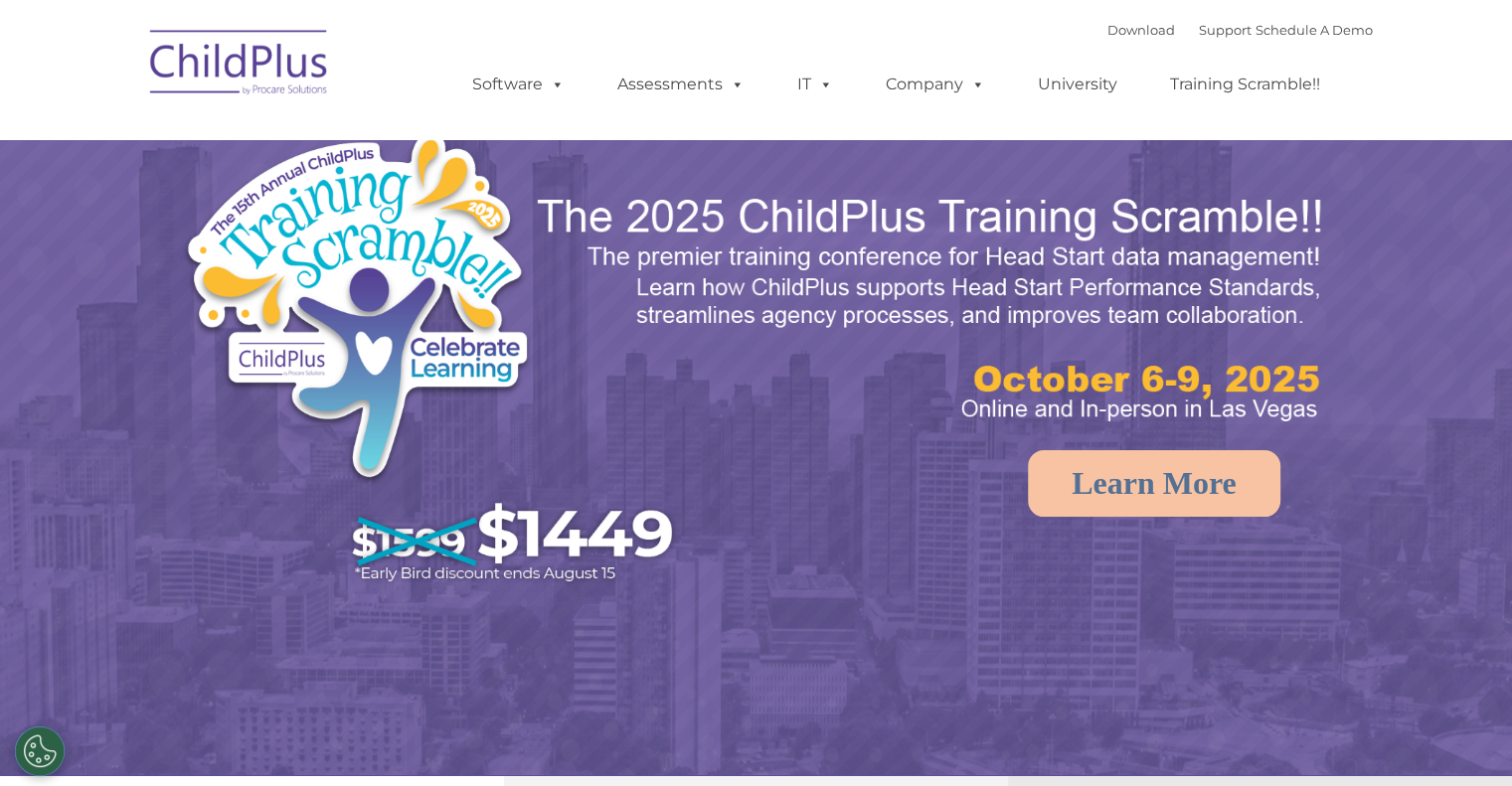 select on "MEDIUM" 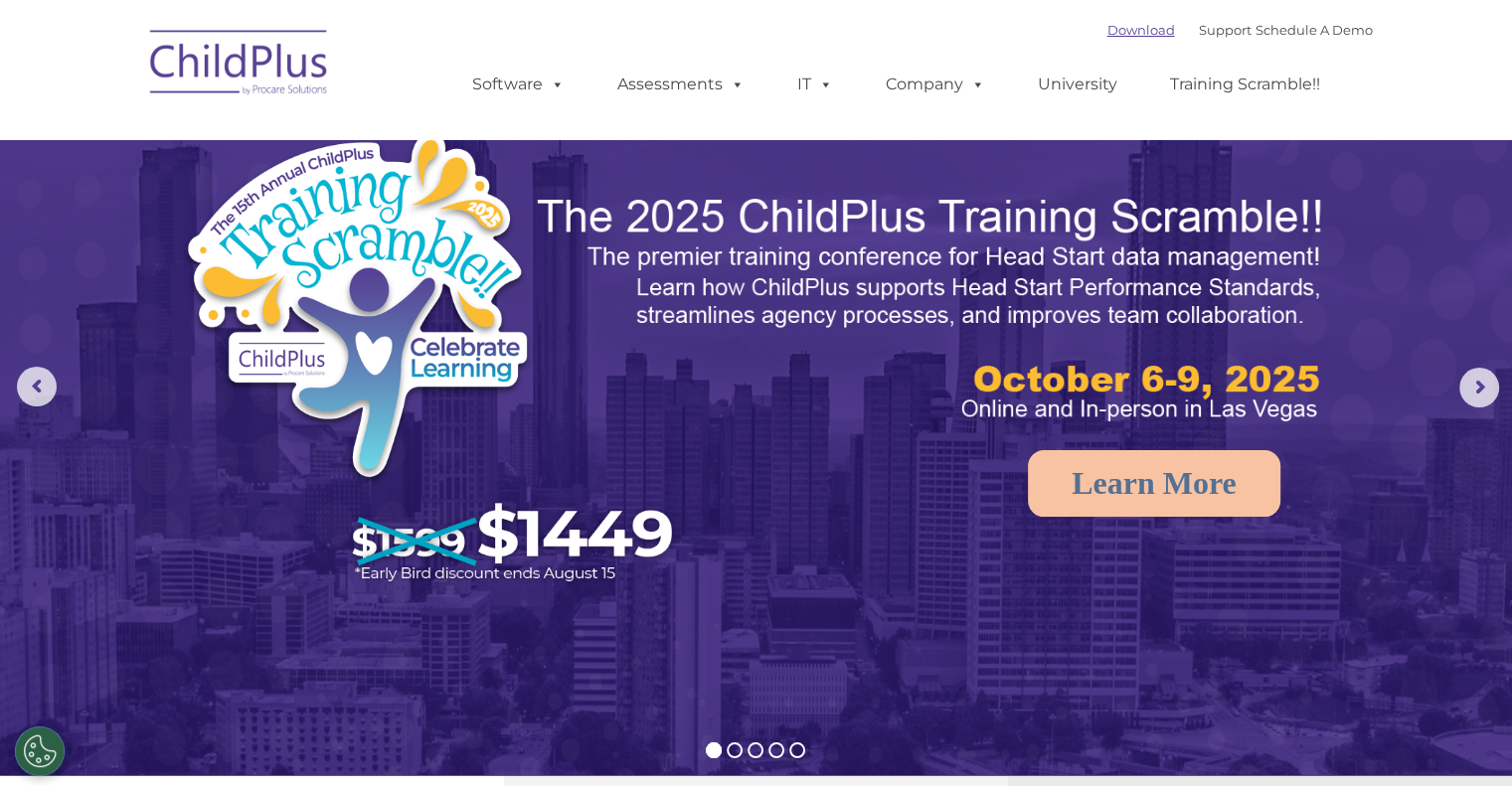 click on "Download" at bounding box center [1141, 30] 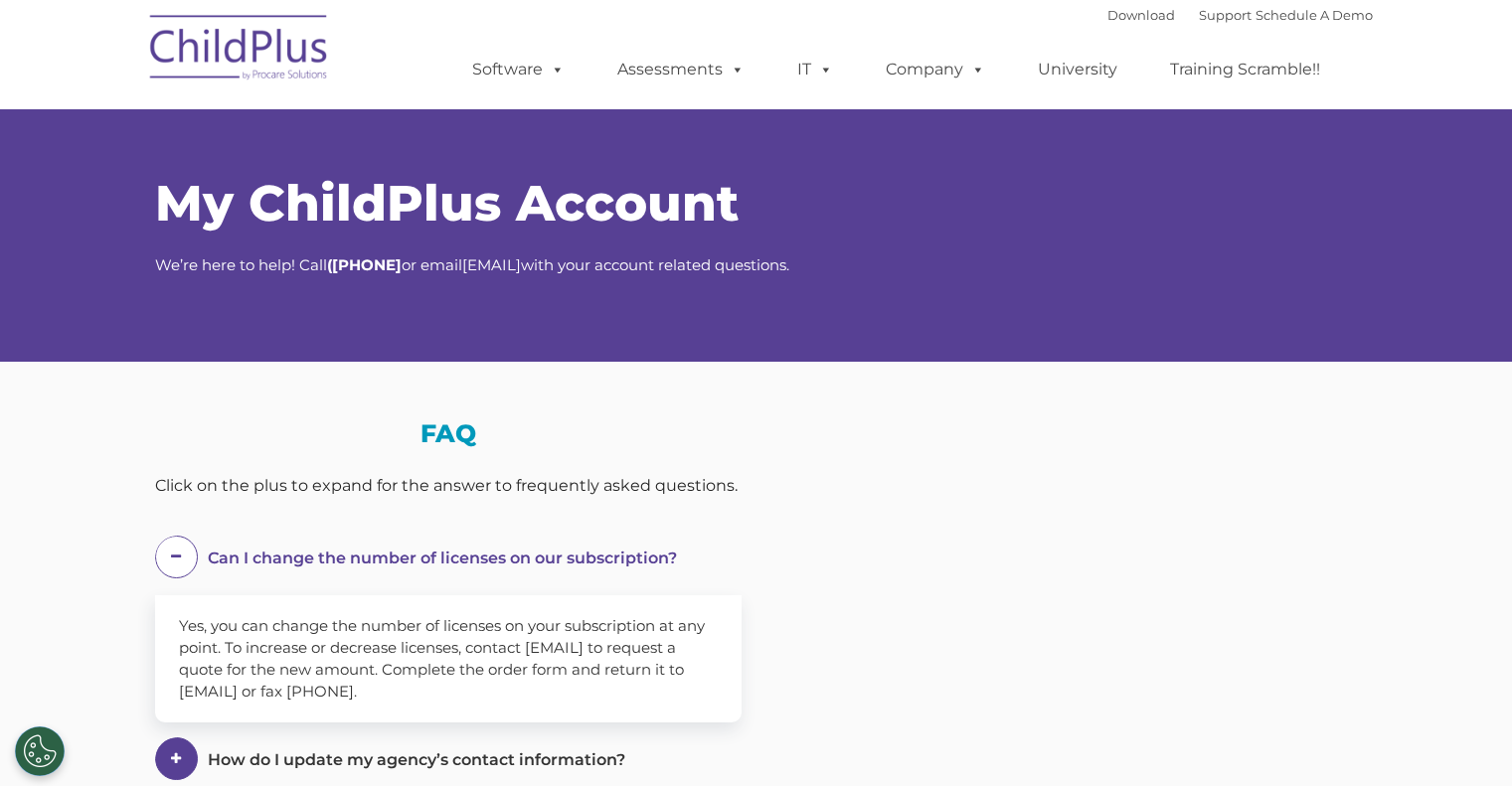 scroll, scrollTop: 0, scrollLeft: 0, axis: both 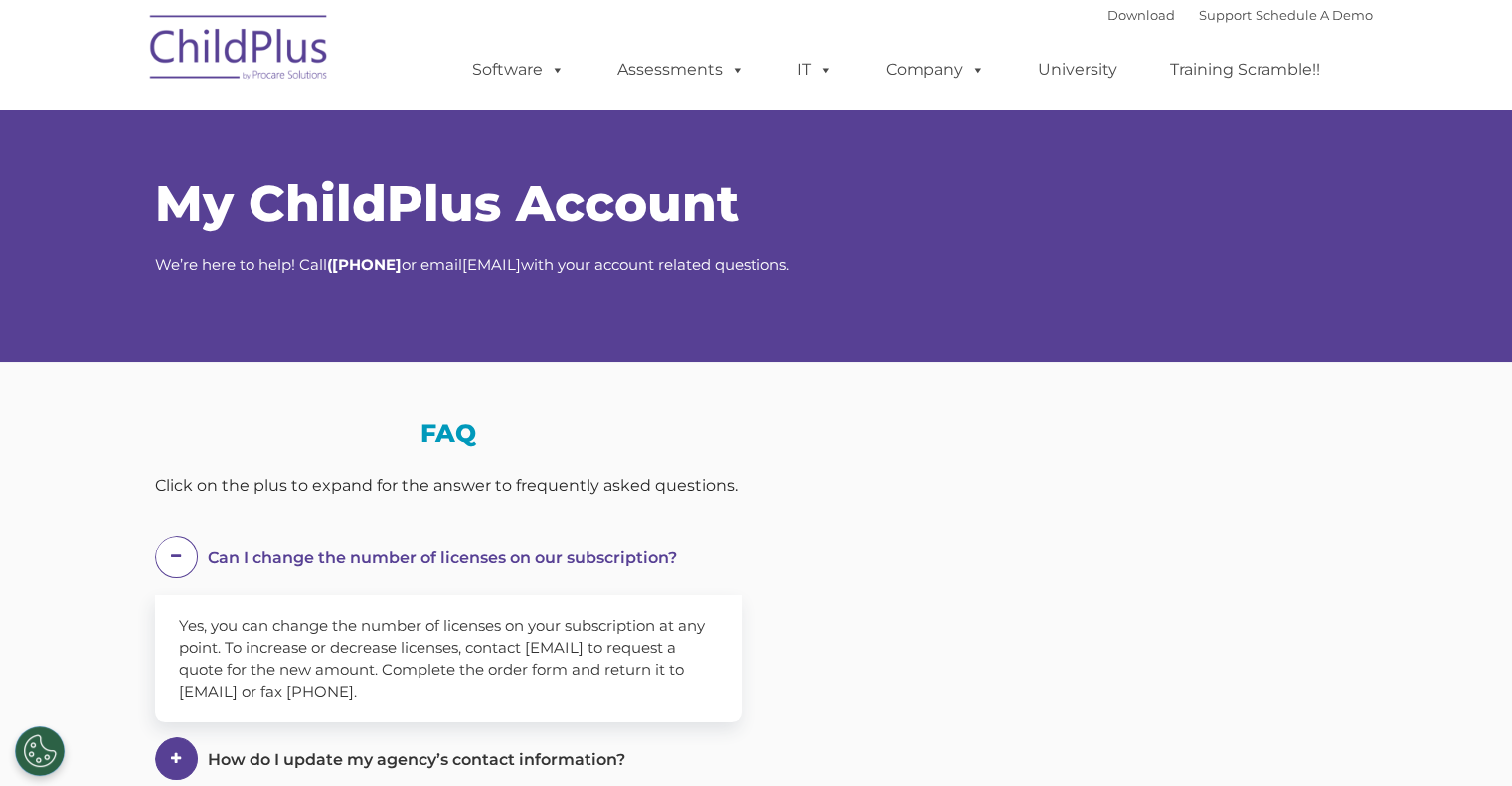 select on "MEDIUM" 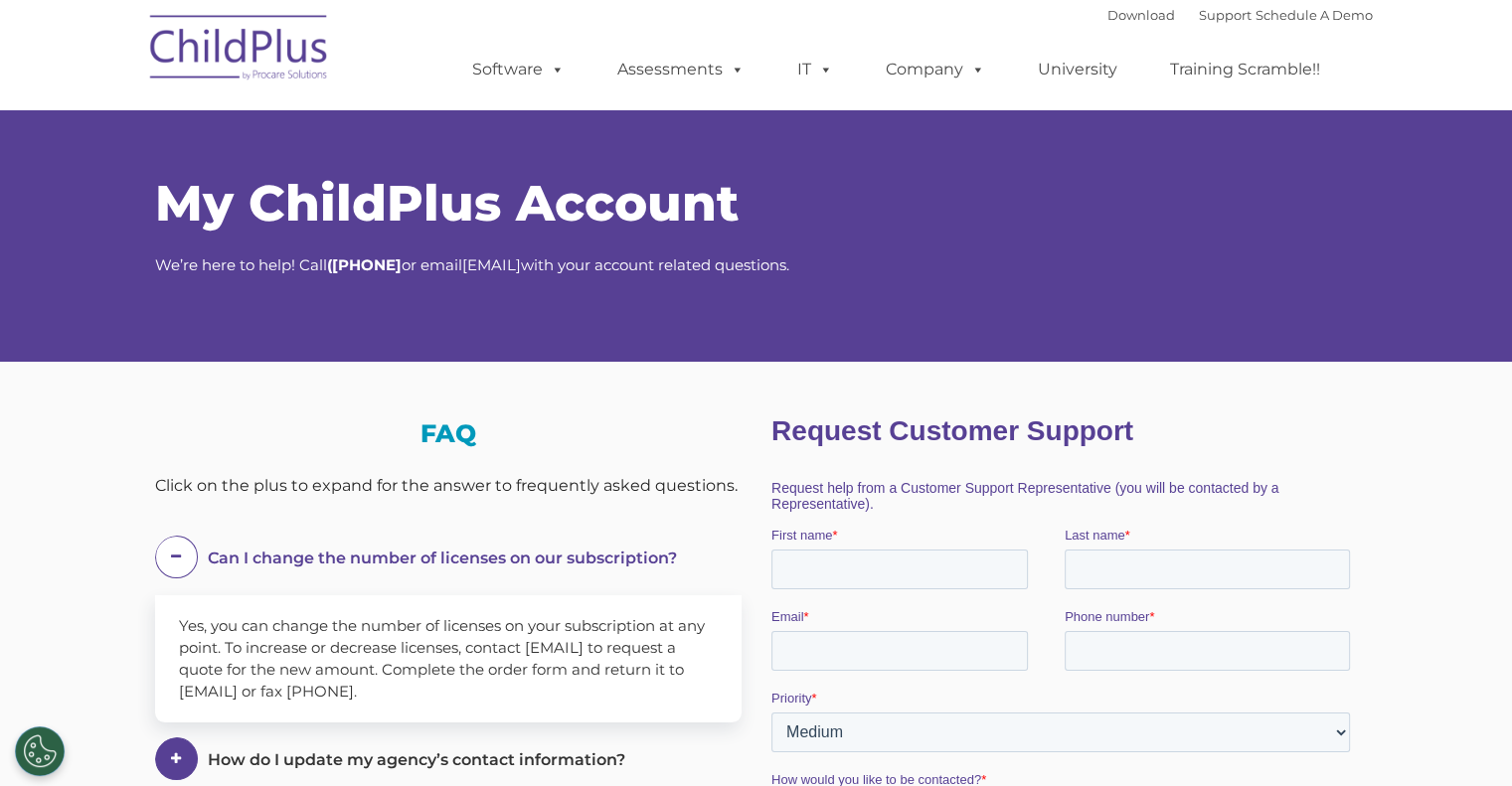 scroll, scrollTop: 0, scrollLeft: 0, axis: both 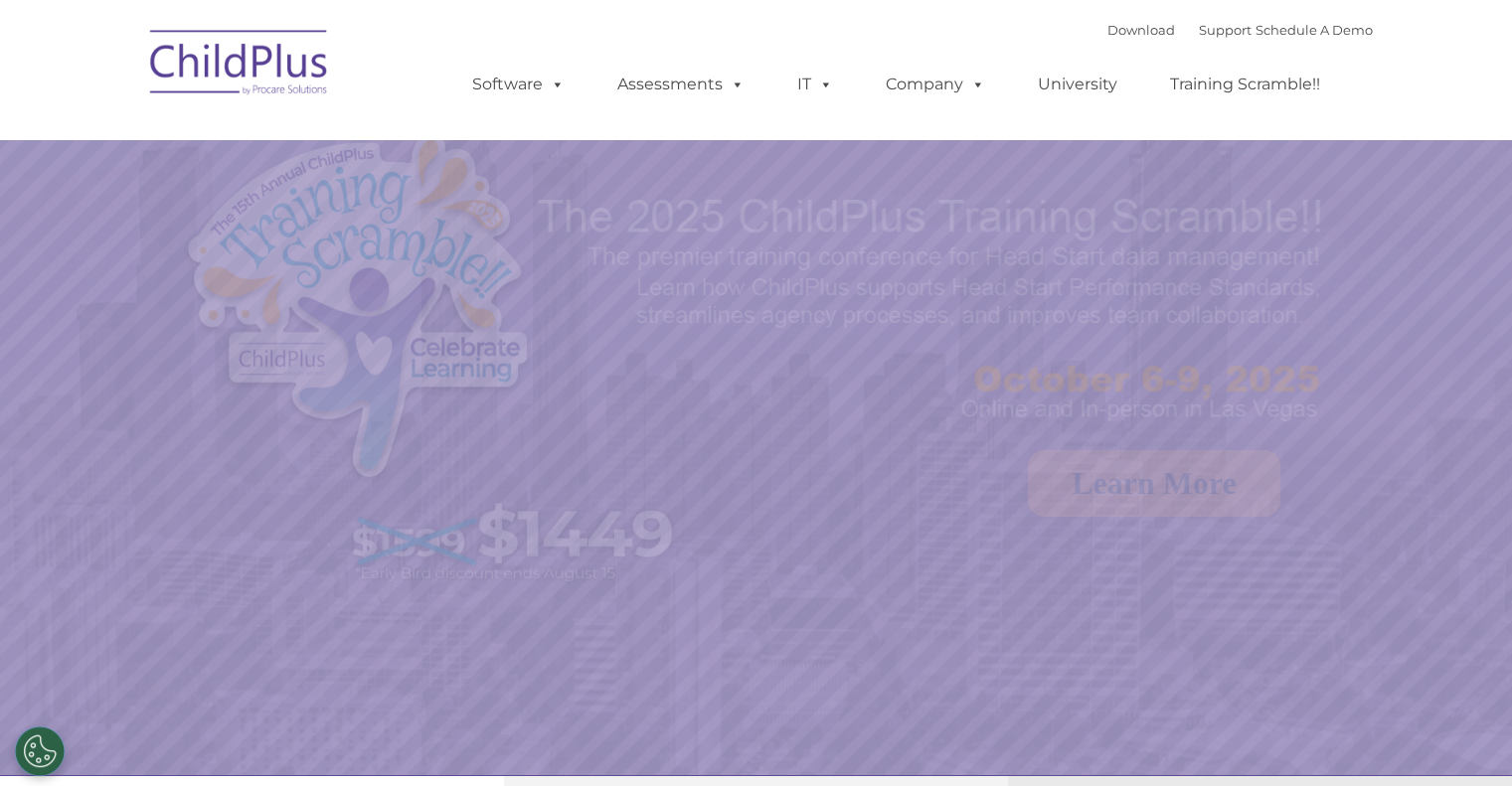 select on "MEDIUM" 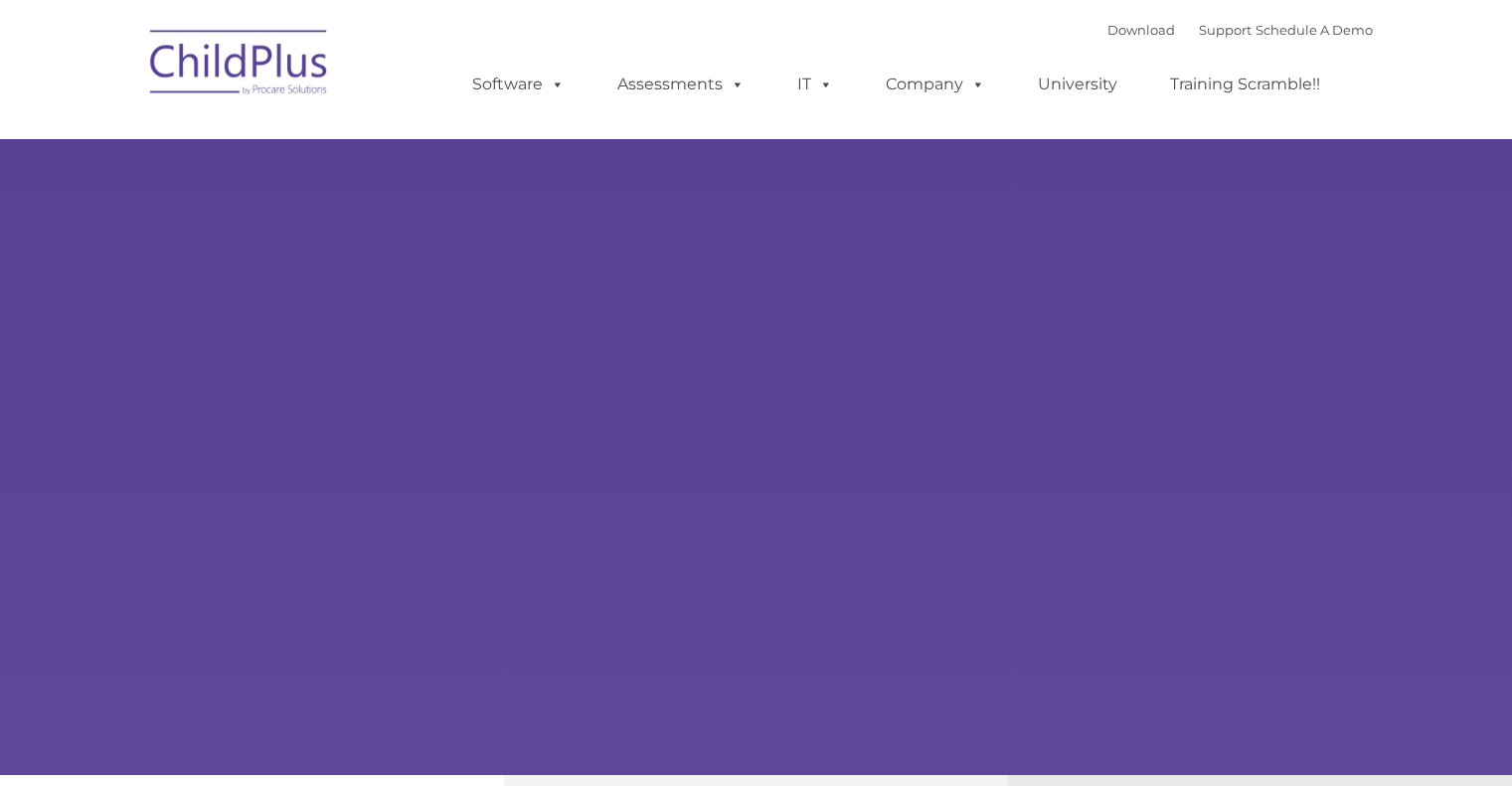 scroll, scrollTop: 0, scrollLeft: 0, axis: both 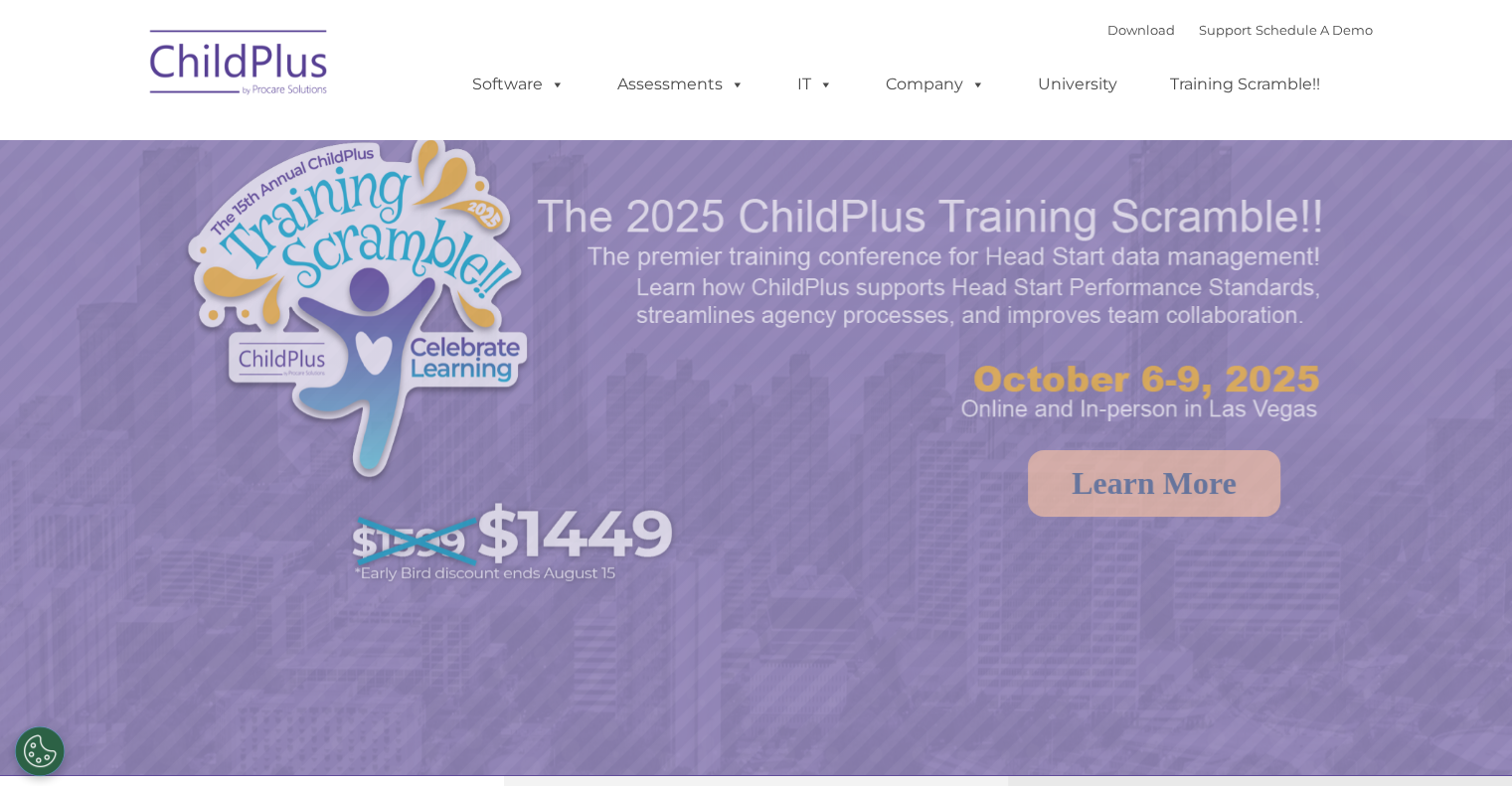 select on "MEDIUM" 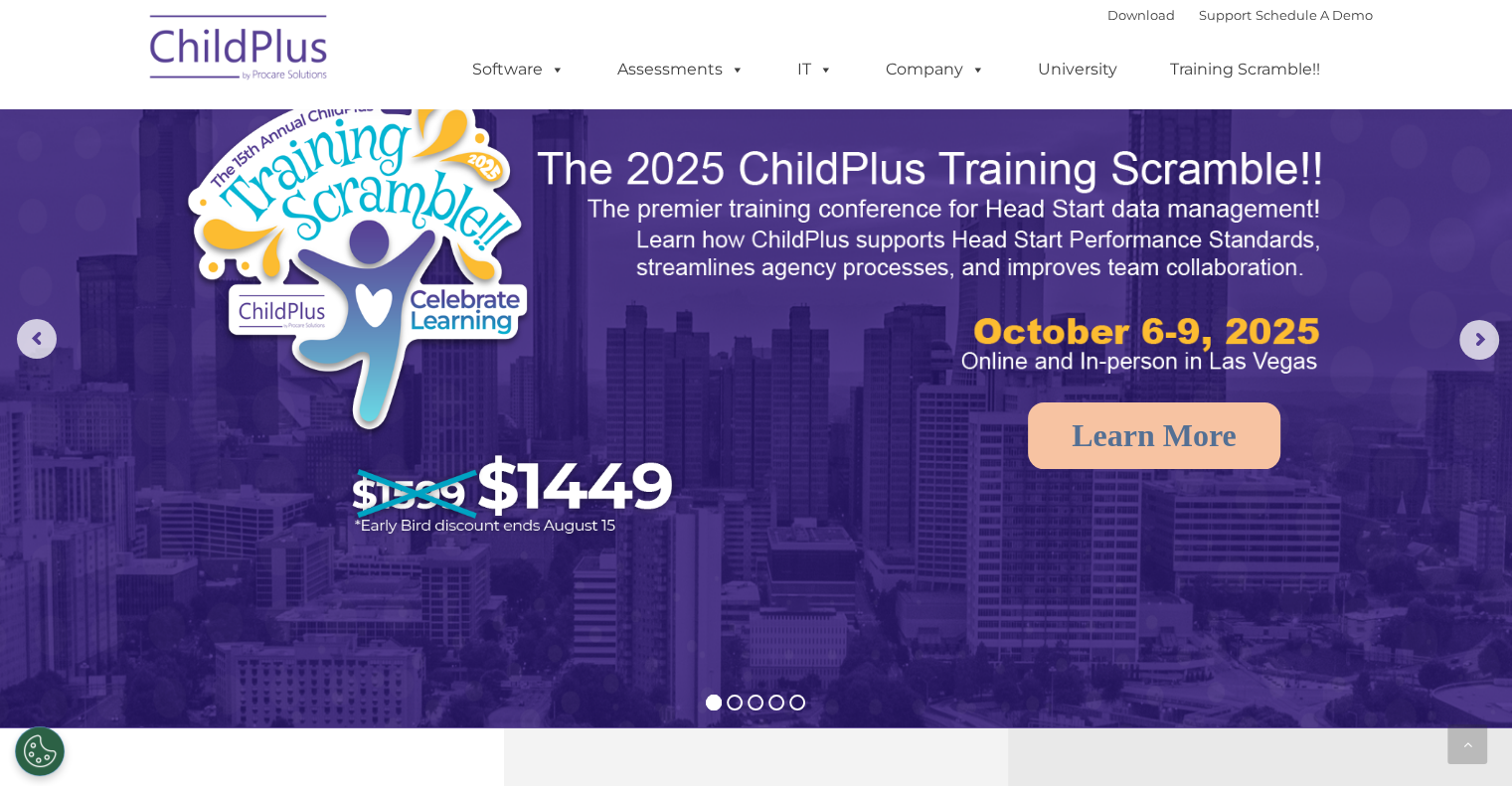 scroll, scrollTop: 7, scrollLeft: 0, axis: vertical 